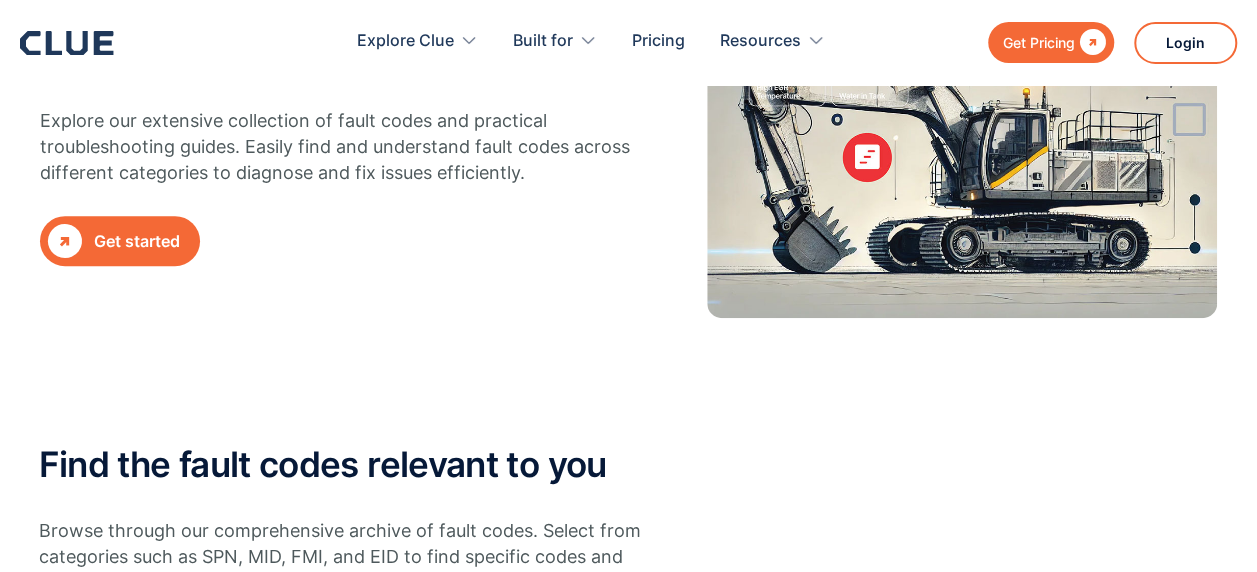 scroll, scrollTop: 0, scrollLeft: 0, axis: both 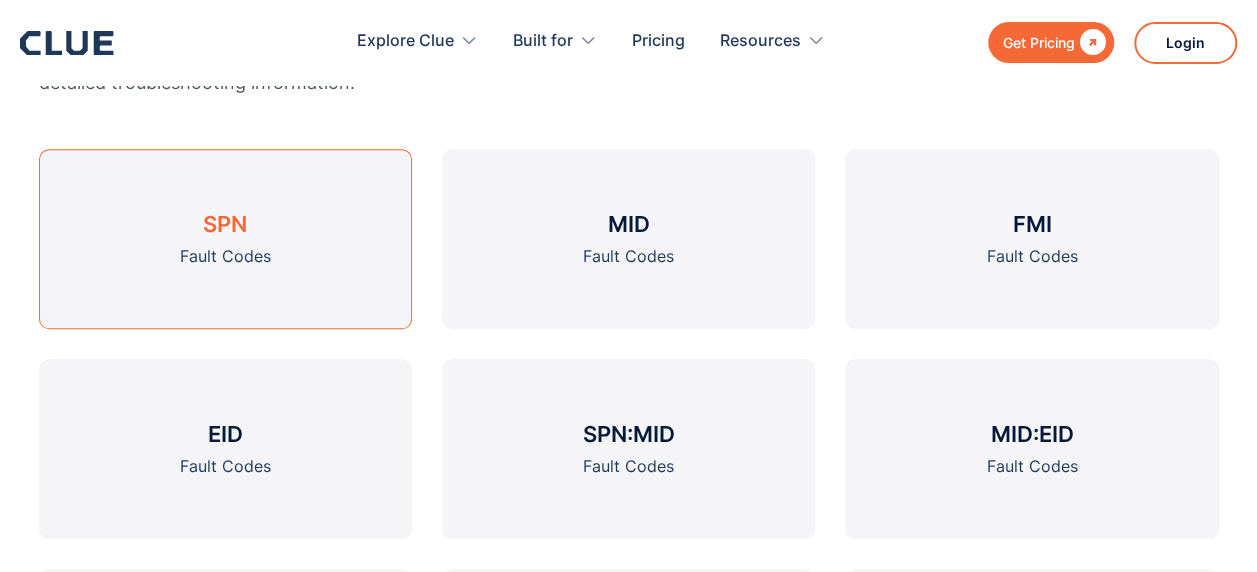 click on "SPN Fault Codes" at bounding box center [225, 239] 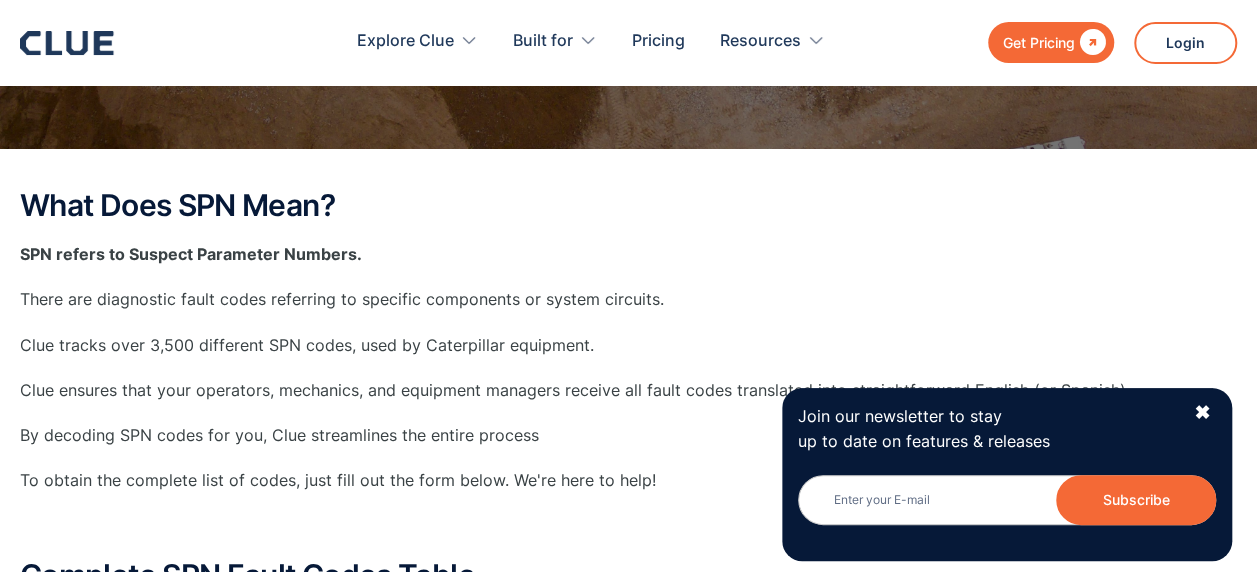 scroll, scrollTop: 400, scrollLeft: 0, axis: vertical 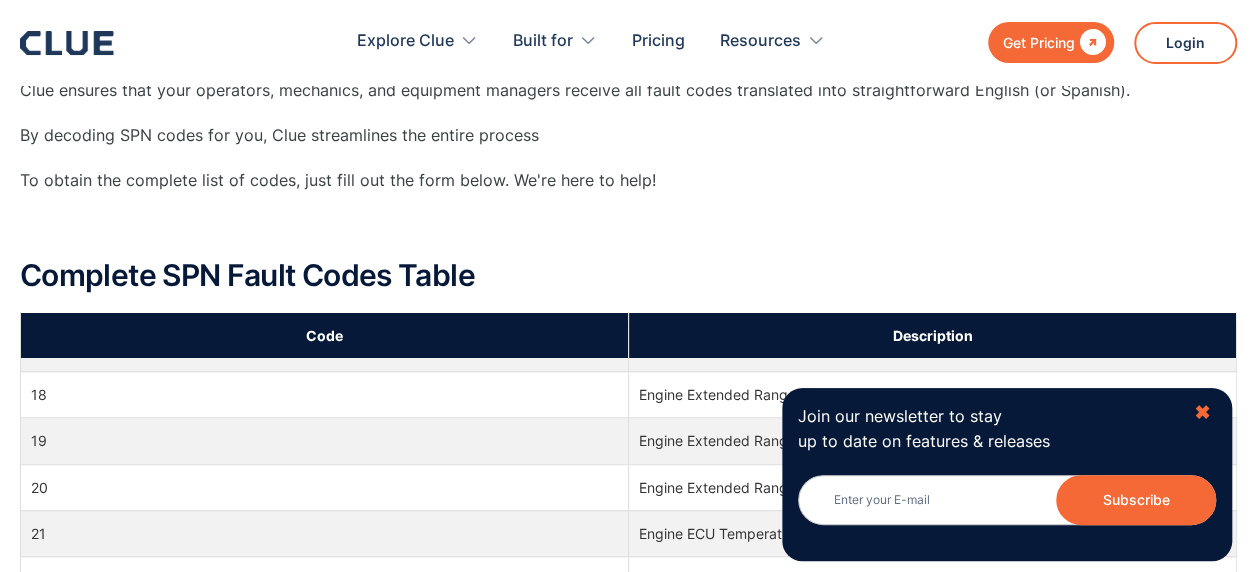 click on "✖" at bounding box center (1201, 412) 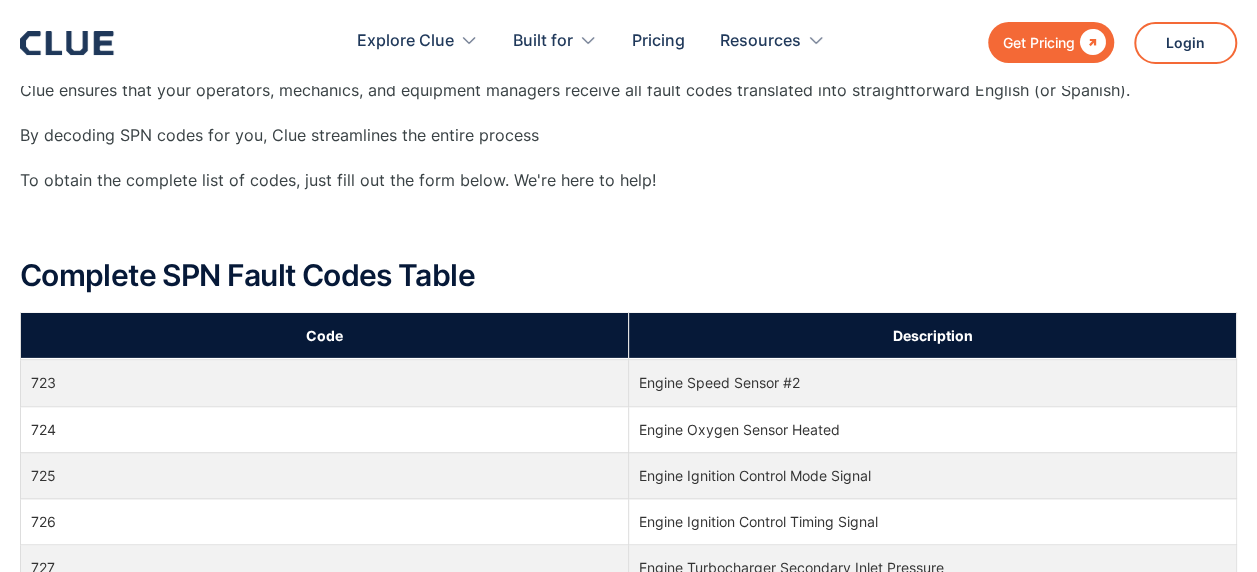 scroll, scrollTop: 18600, scrollLeft: 0, axis: vertical 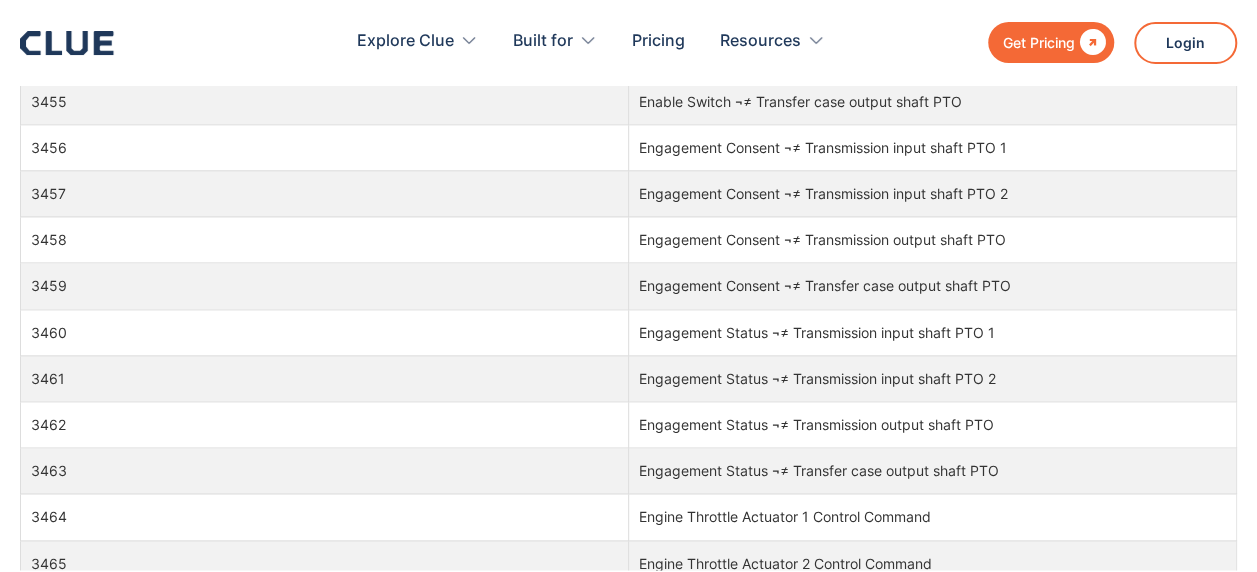 click on "Aftertreatment #1 Fuel Enable Actuator" at bounding box center (933, 1348) 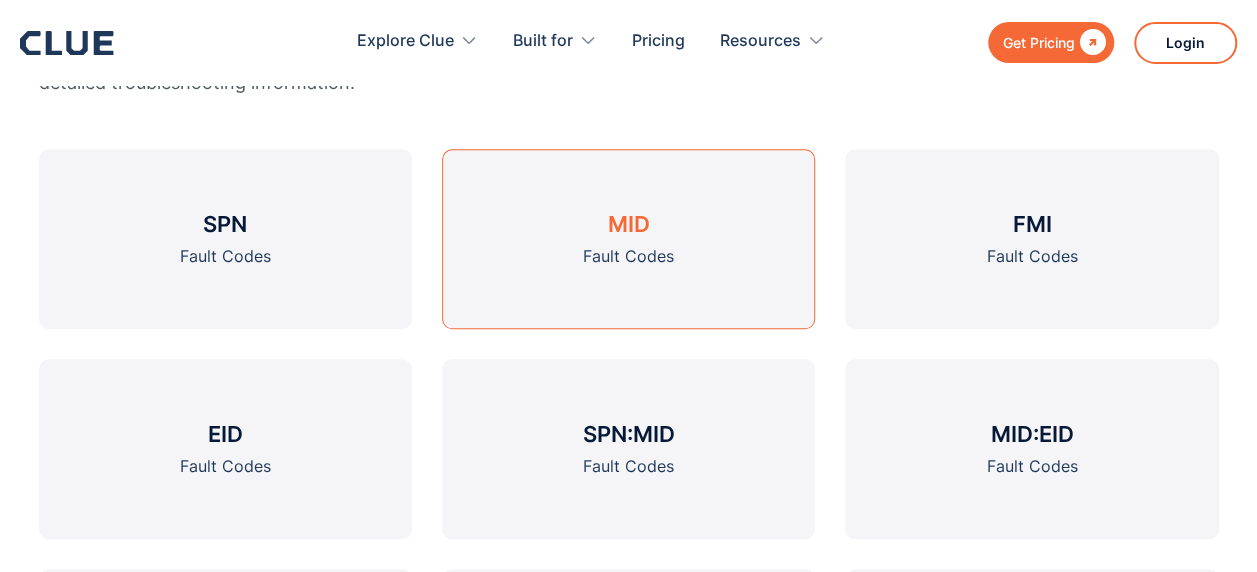 scroll, scrollTop: 800, scrollLeft: 0, axis: vertical 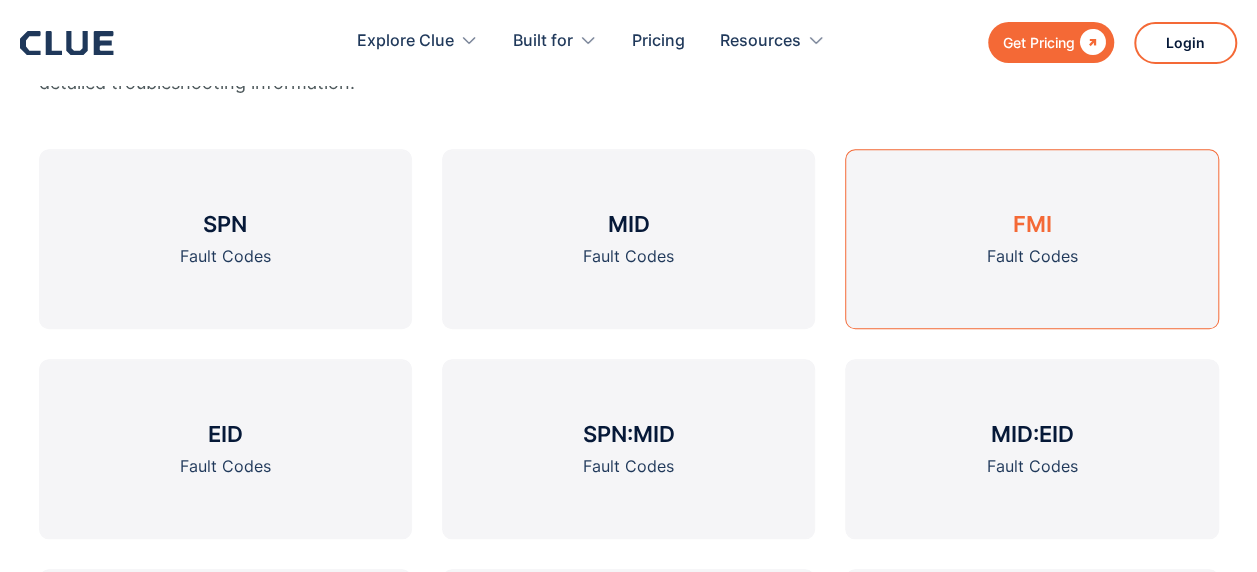 click on "FMI Fault Codes" at bounding box center (1031, 239) 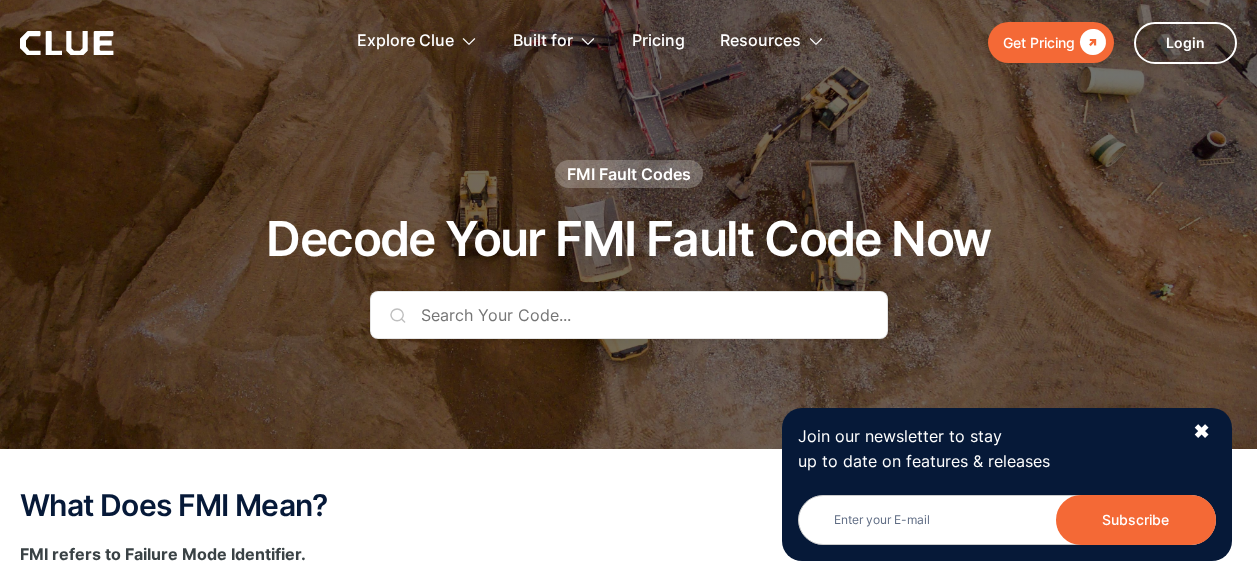 scroll, scrollTop: 0, scrollLeft: 0, axis: both 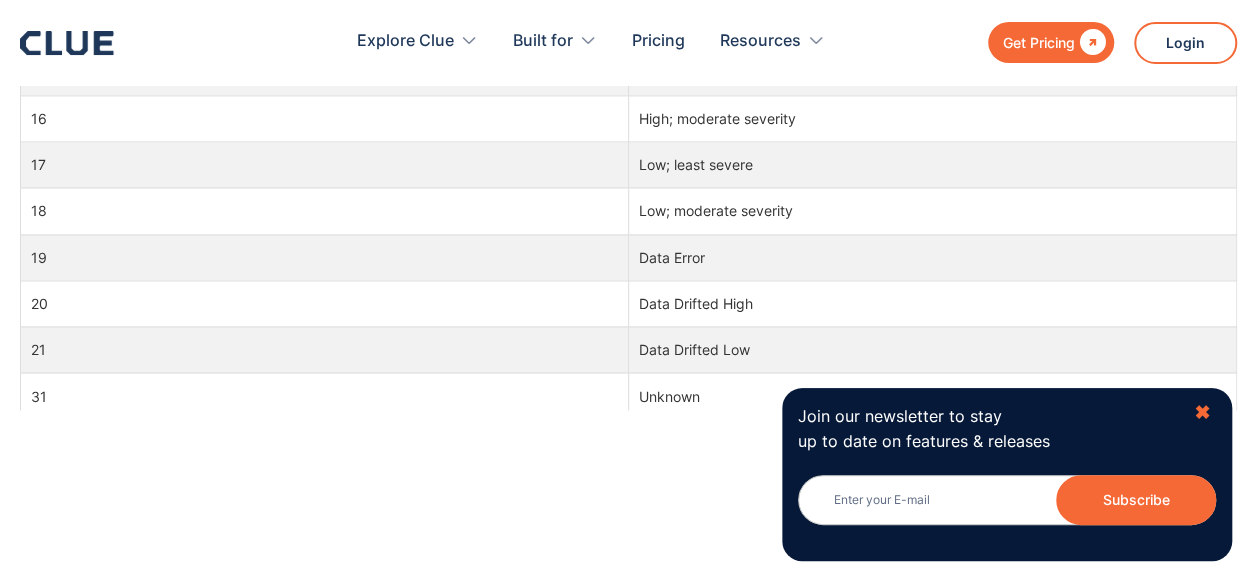 click on "✖" at bounding box center (1201, 412) 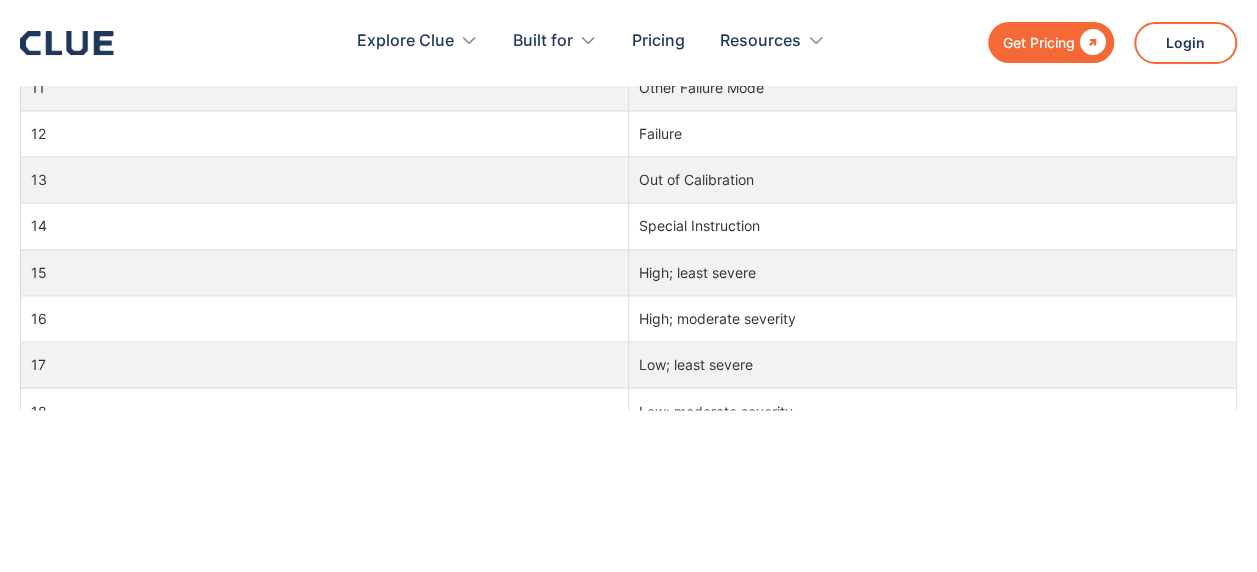 scroll, scrollTop: 0, scrollLeft: 0, axis: both 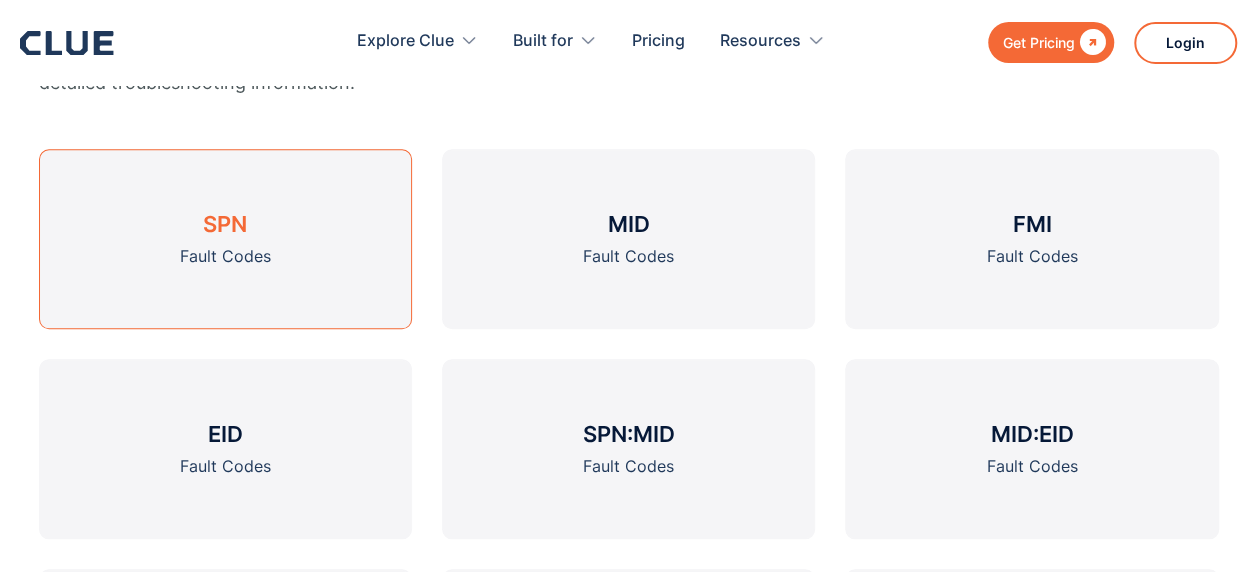 click on "SPN Fault Codes" at bounding box center (225, 239) 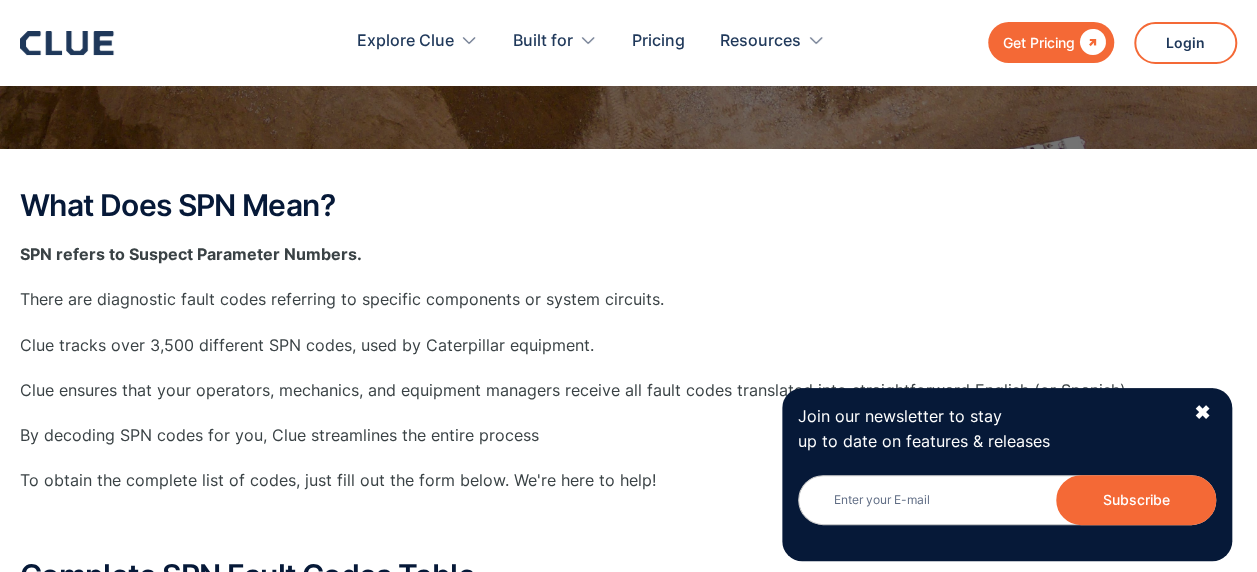 scroll, scrollTop: 300, scrollLeft: 0, axis: vertical 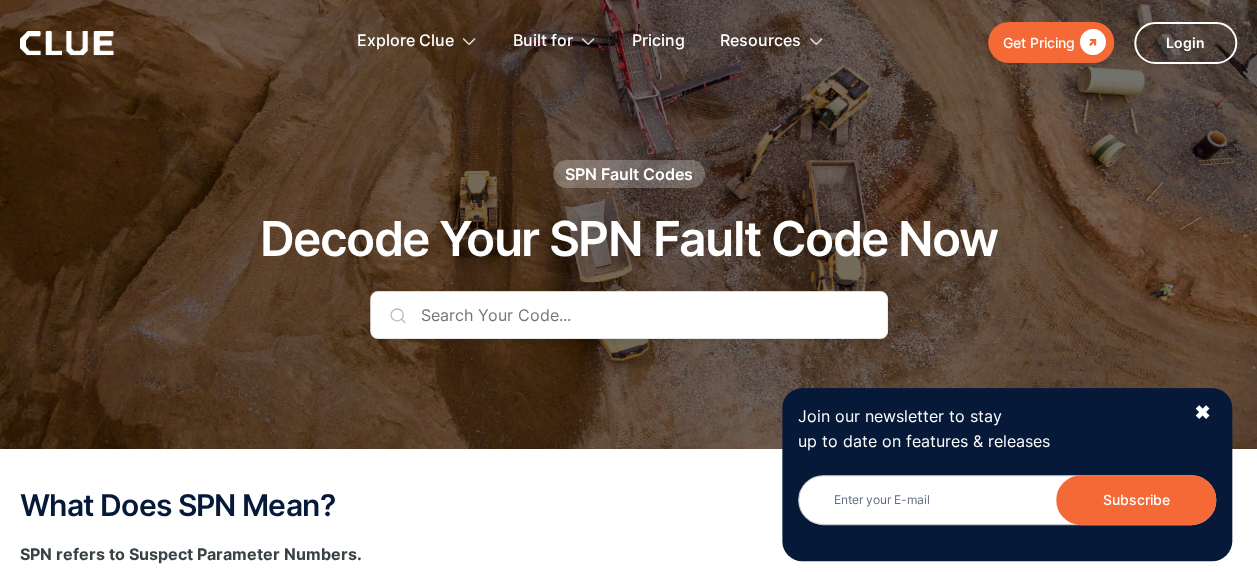 click at bounding box center [629, 315] 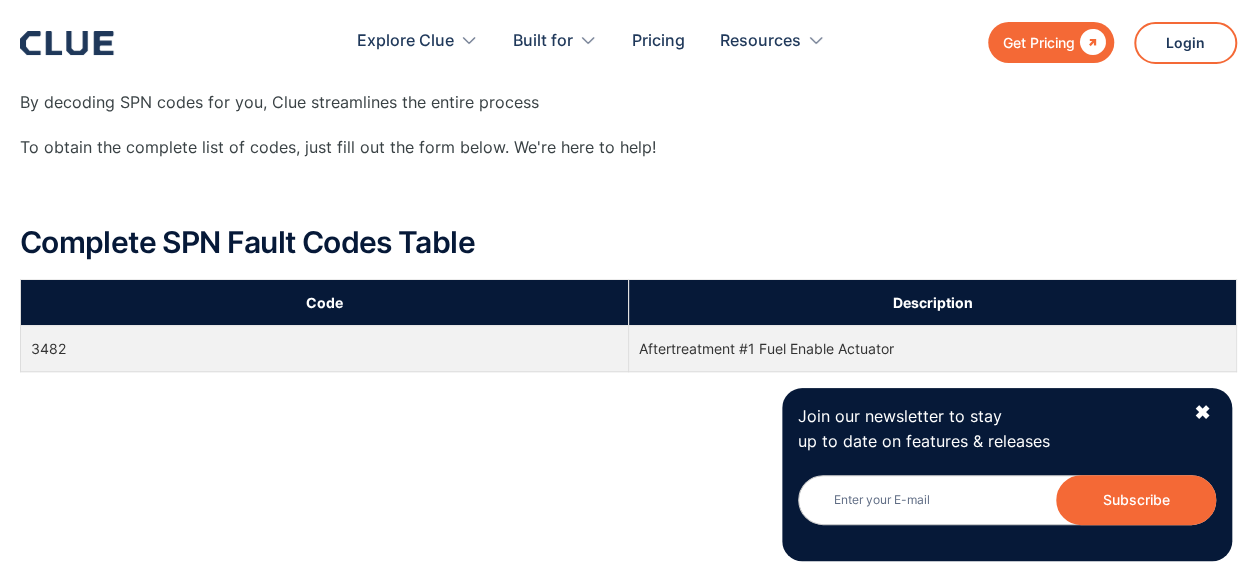 scroll, scrollTop: 800, scrollLeft: 0, axis: vertical 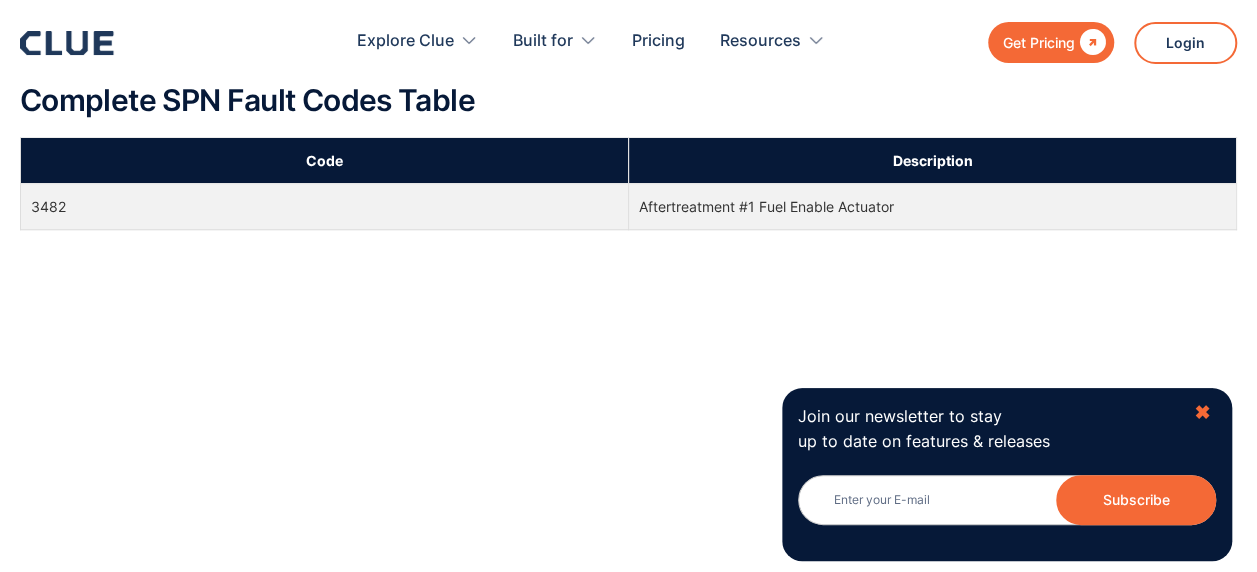 type on "3482" 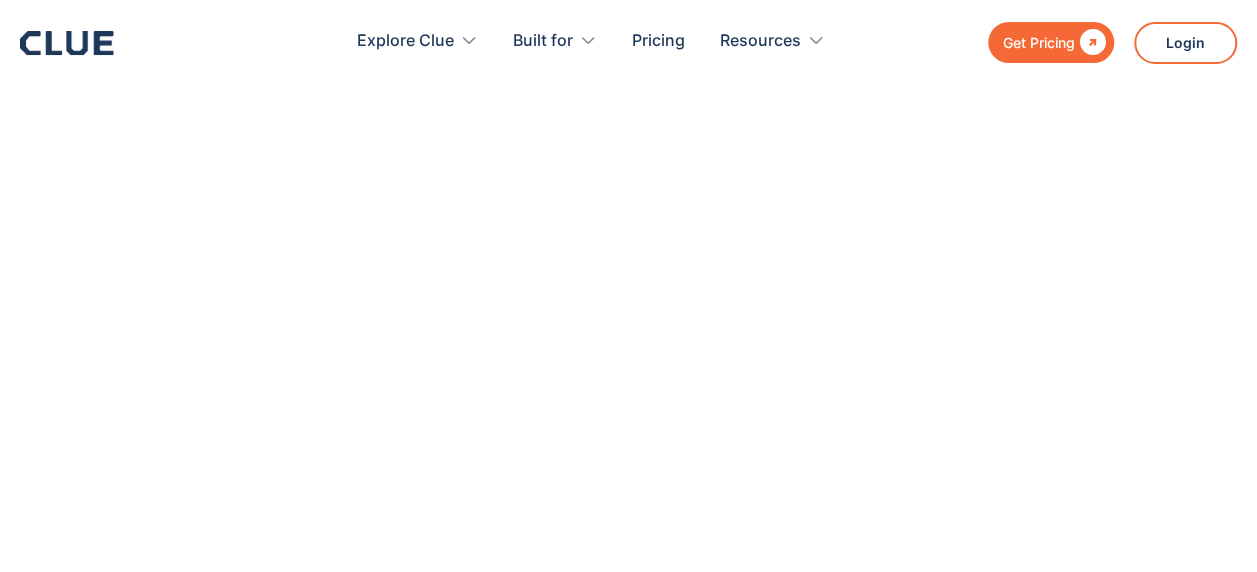 scroll, scrollTop: 800, scrollLeft: 0, axis: vertical 